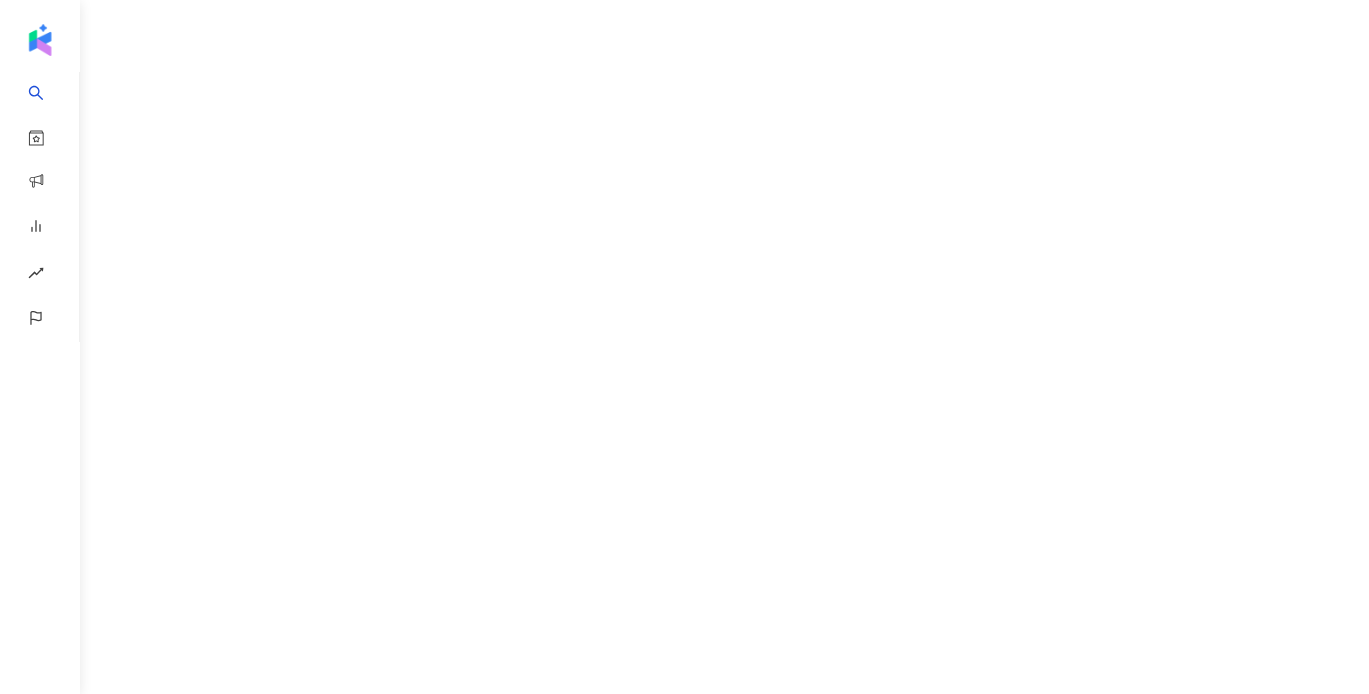 scroll, scrollTop: 0, scrollLeft: 0, axis: both 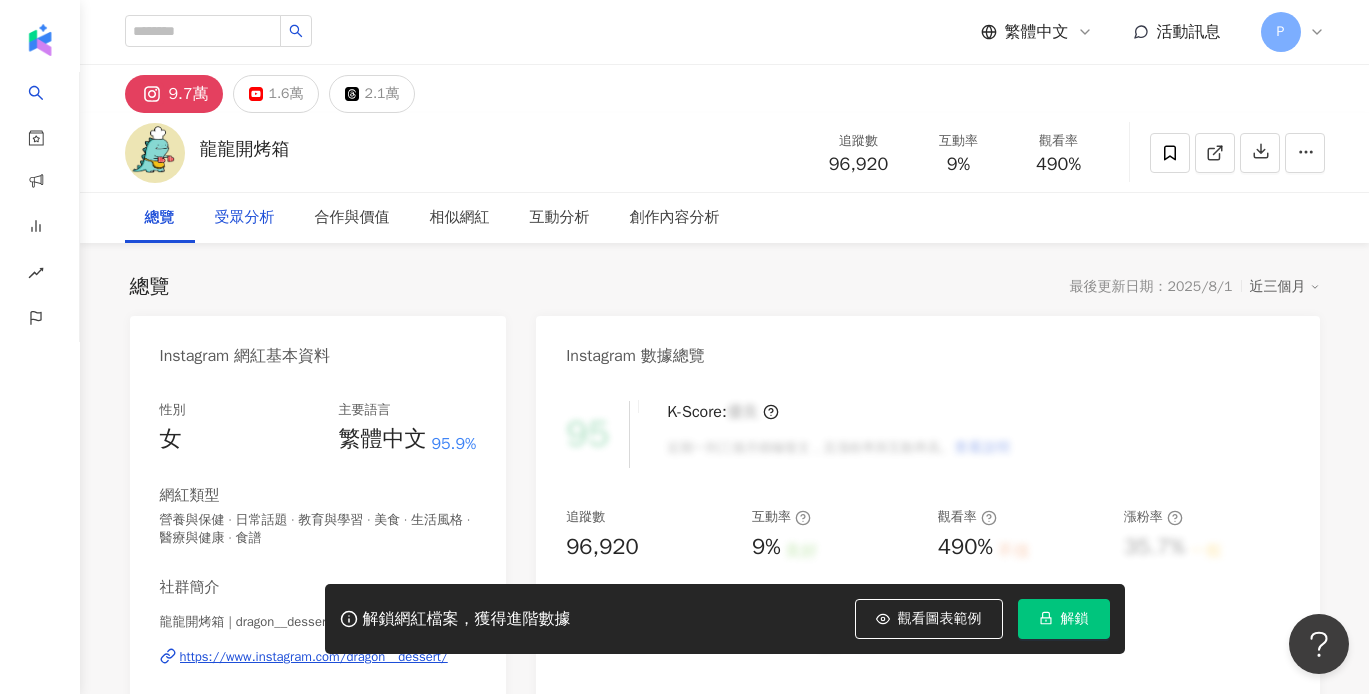 click on "受眾分析" at bounding box center (245, 218) 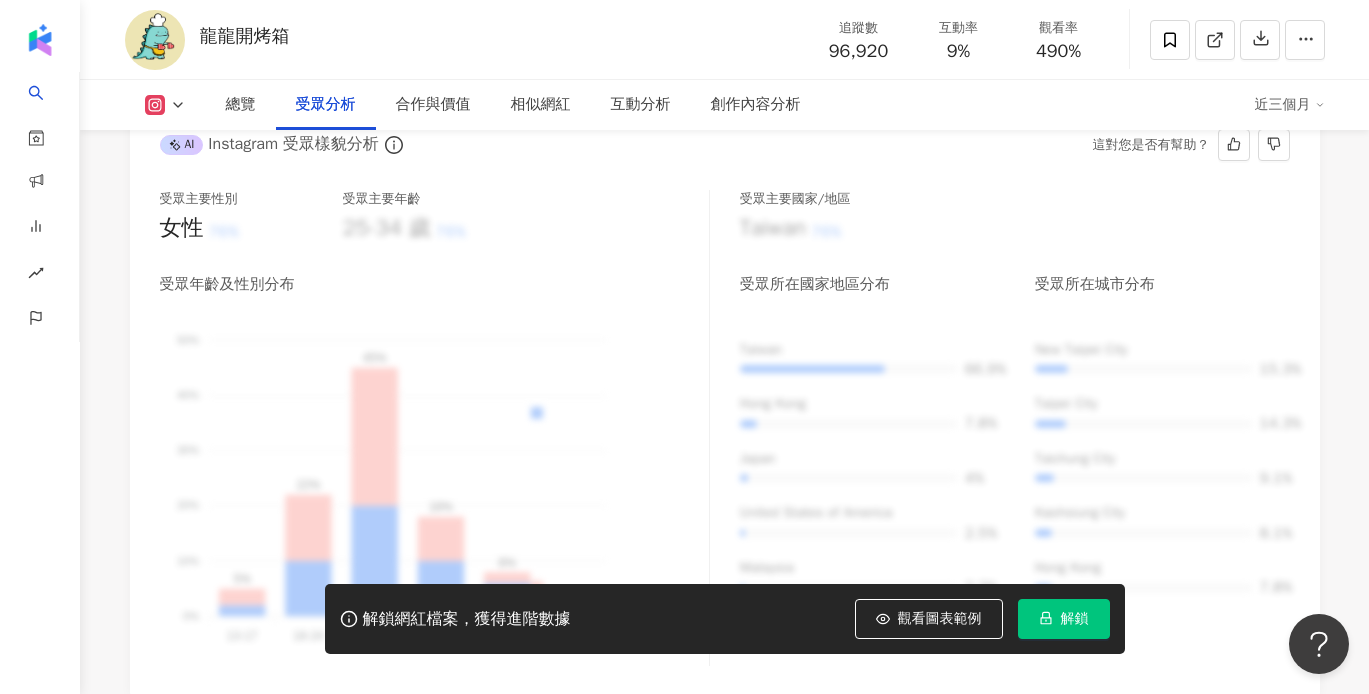 scroll, scrollTop: 1873, scrollLeft: 0, axis: vertical 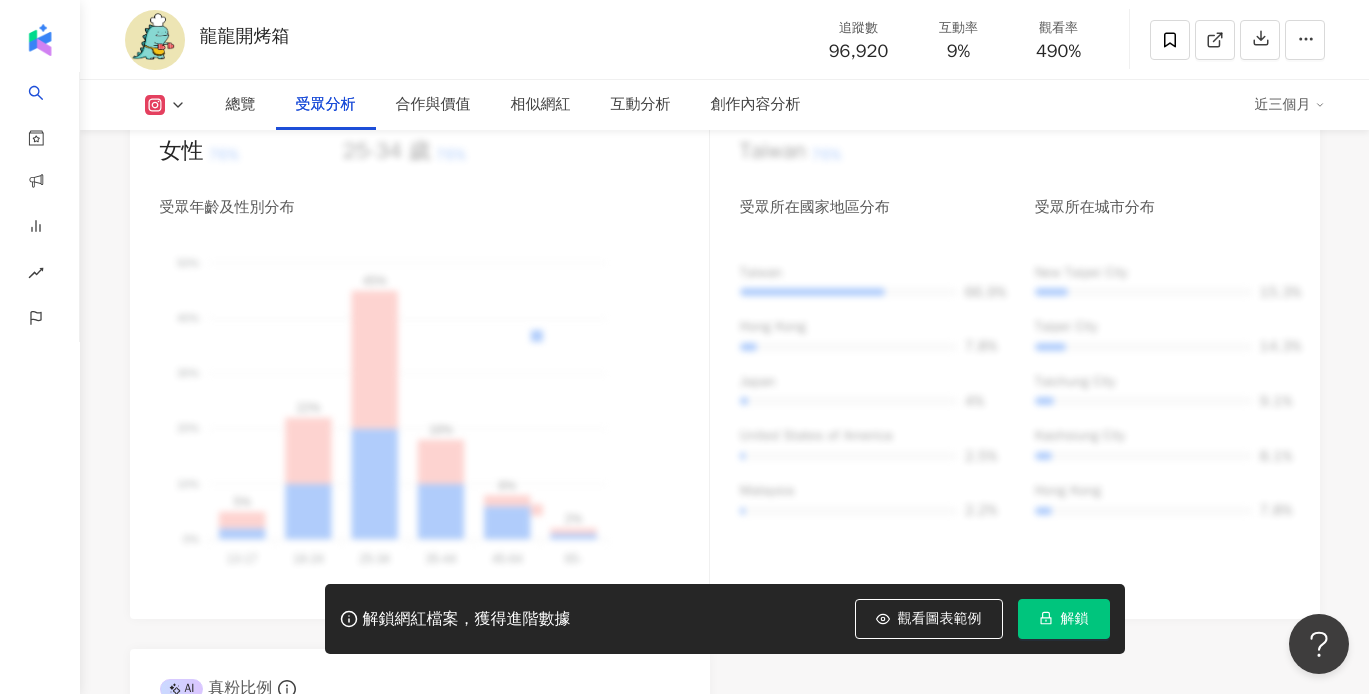 click on "解鎖" at bounding box center [1075, 619] 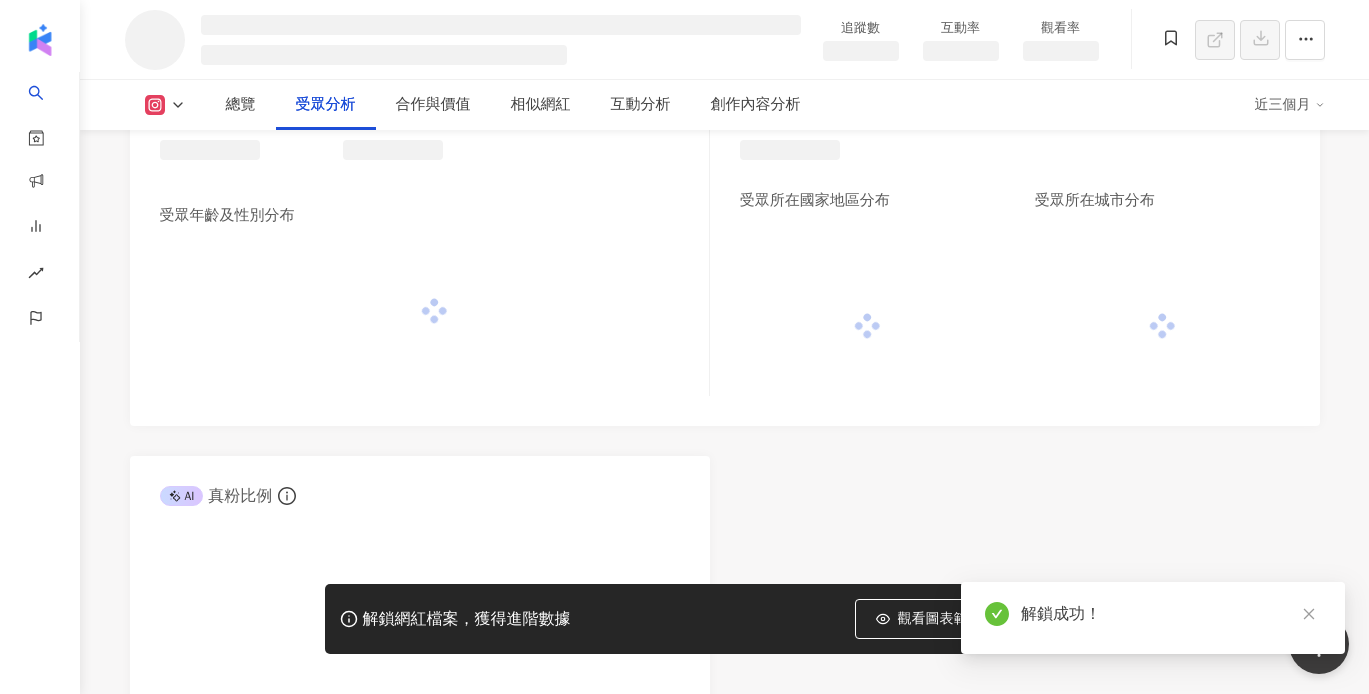scroll, scrollTop: 1667, scrollLeft: 0, axis: vertical 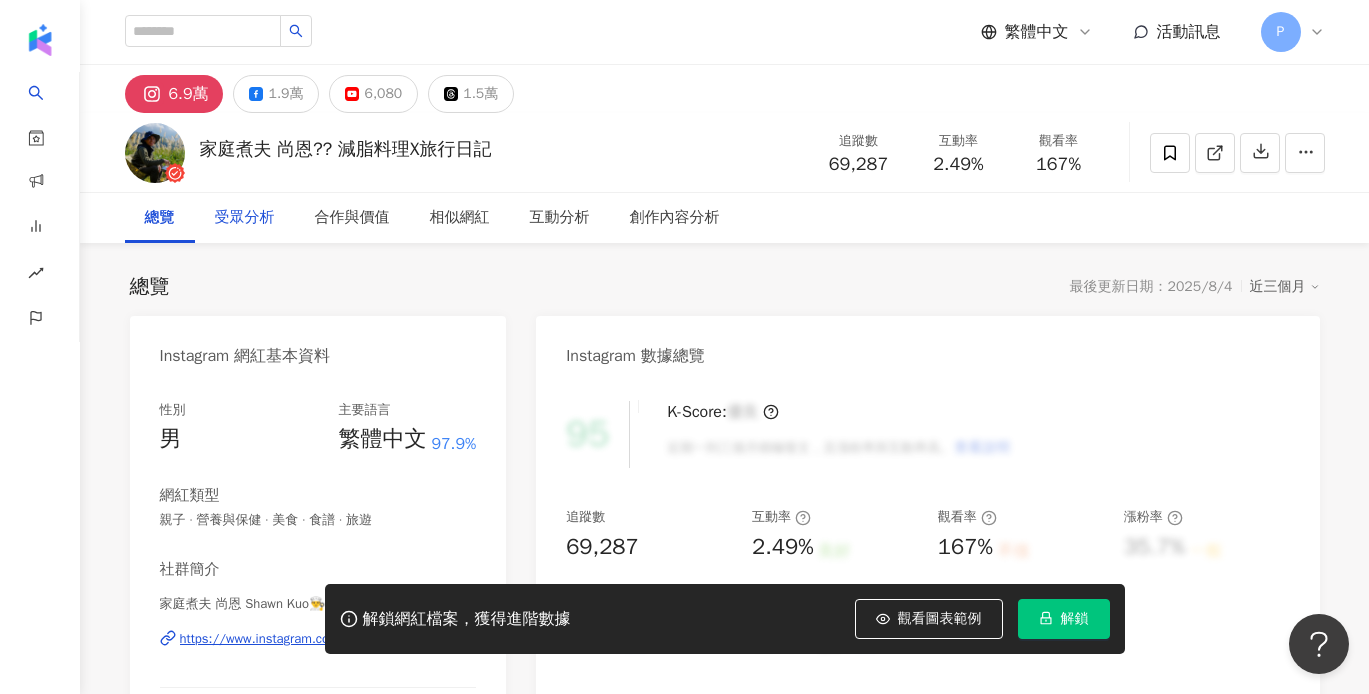 click on "受眾分析" at bounding box center [245, 218] 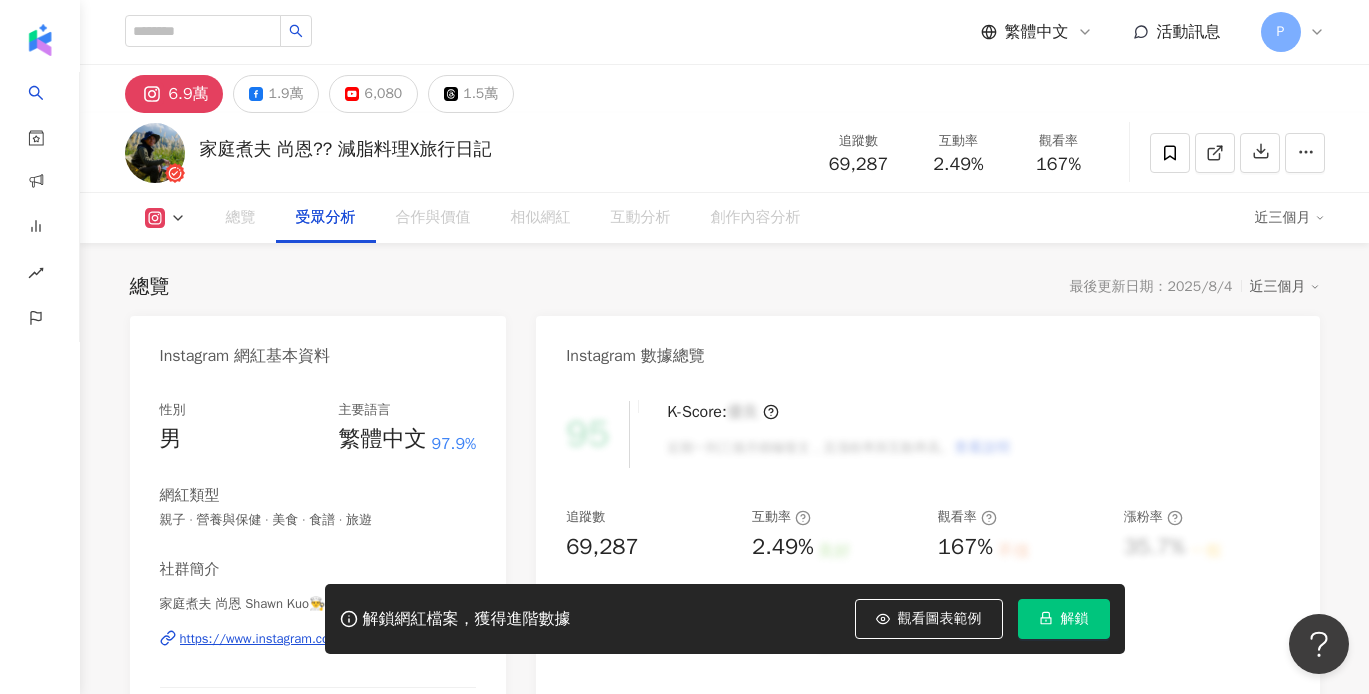 scroll, scrollTop: 1708, scrollLeft: 0, axis: vertical 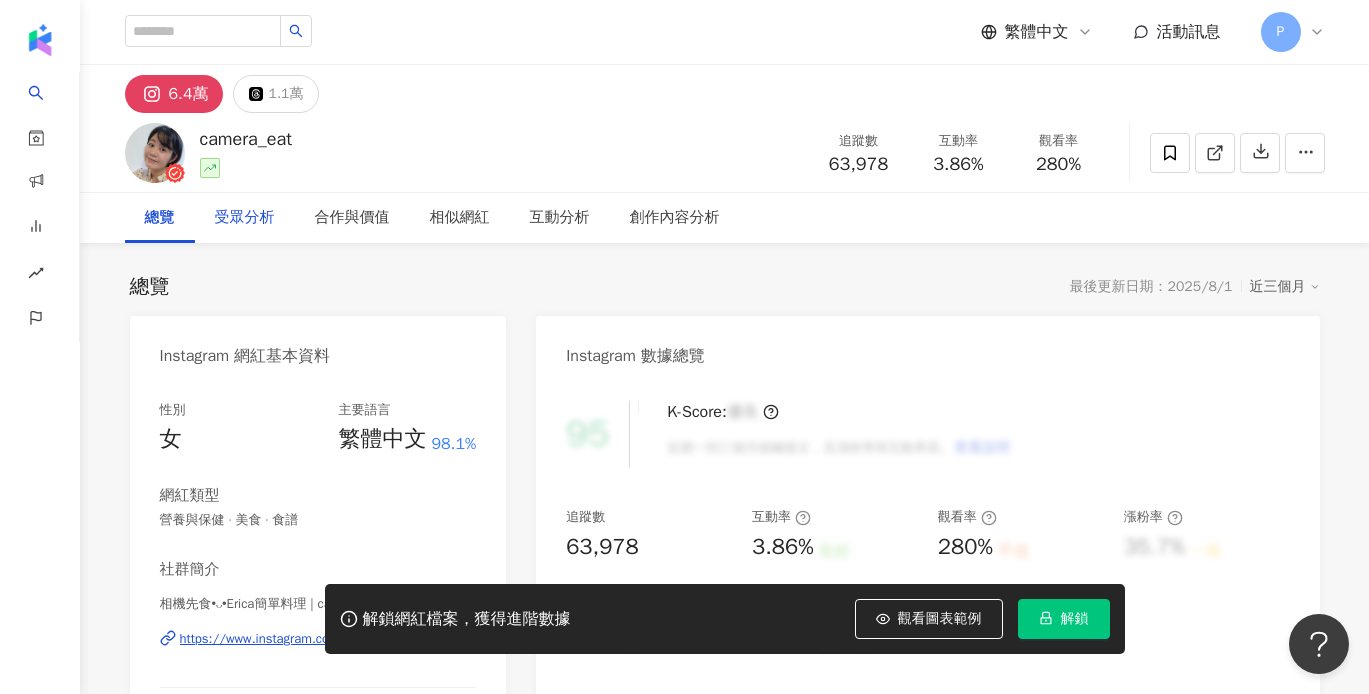 click on "受眾分析" at bounding box center (245, 218) 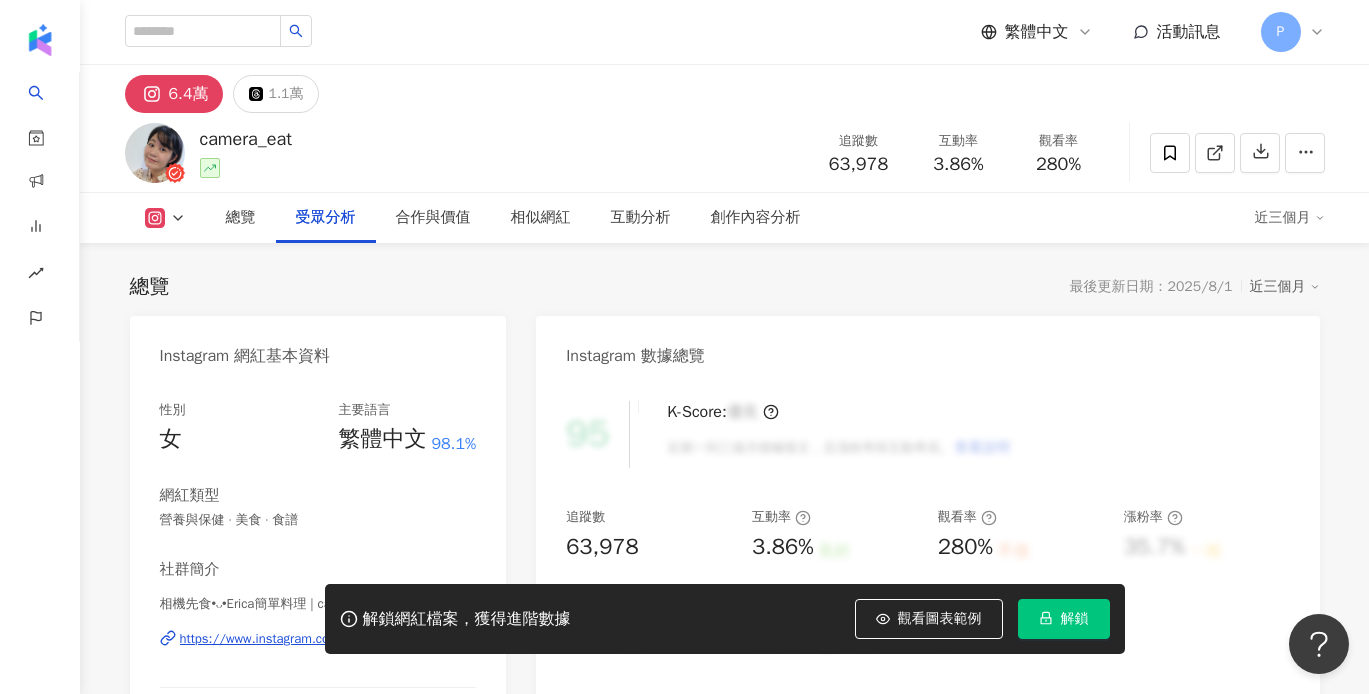 scroll, scrollTop: 1708, scrollLeft: 0, axis: vertical 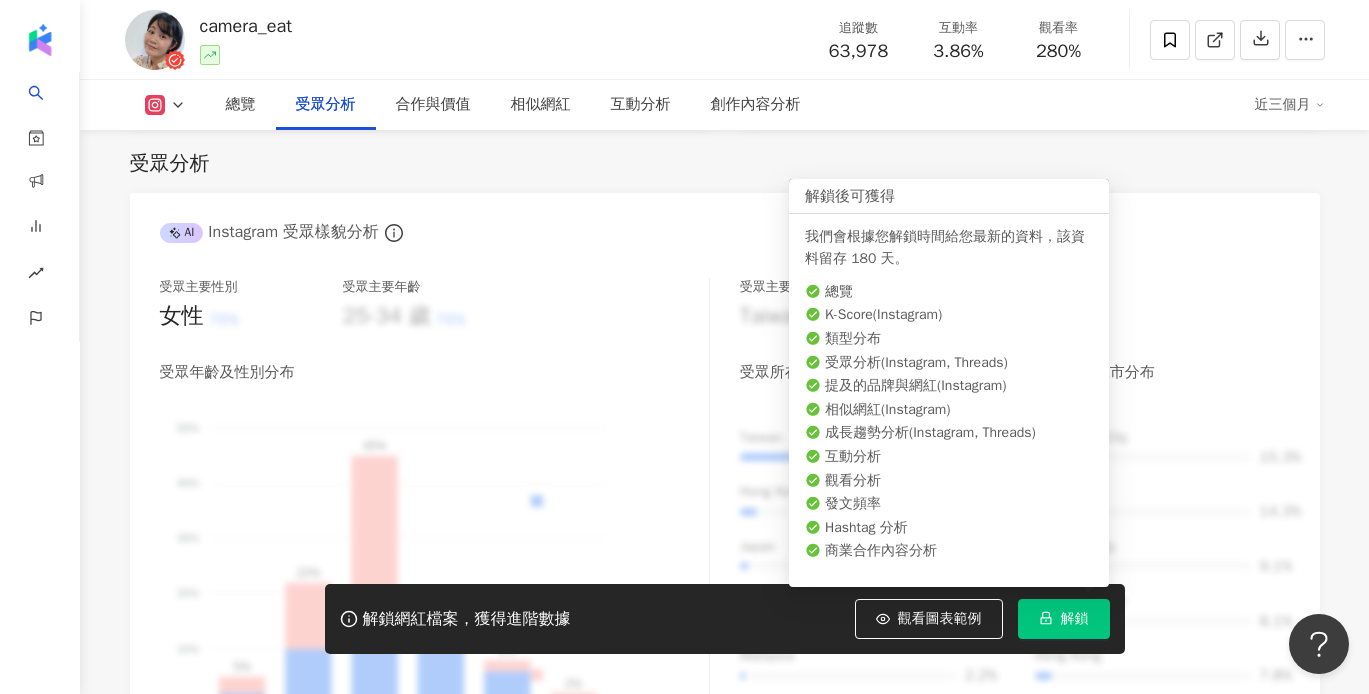 click on "解鎖" at bounding box center (1075, 619) 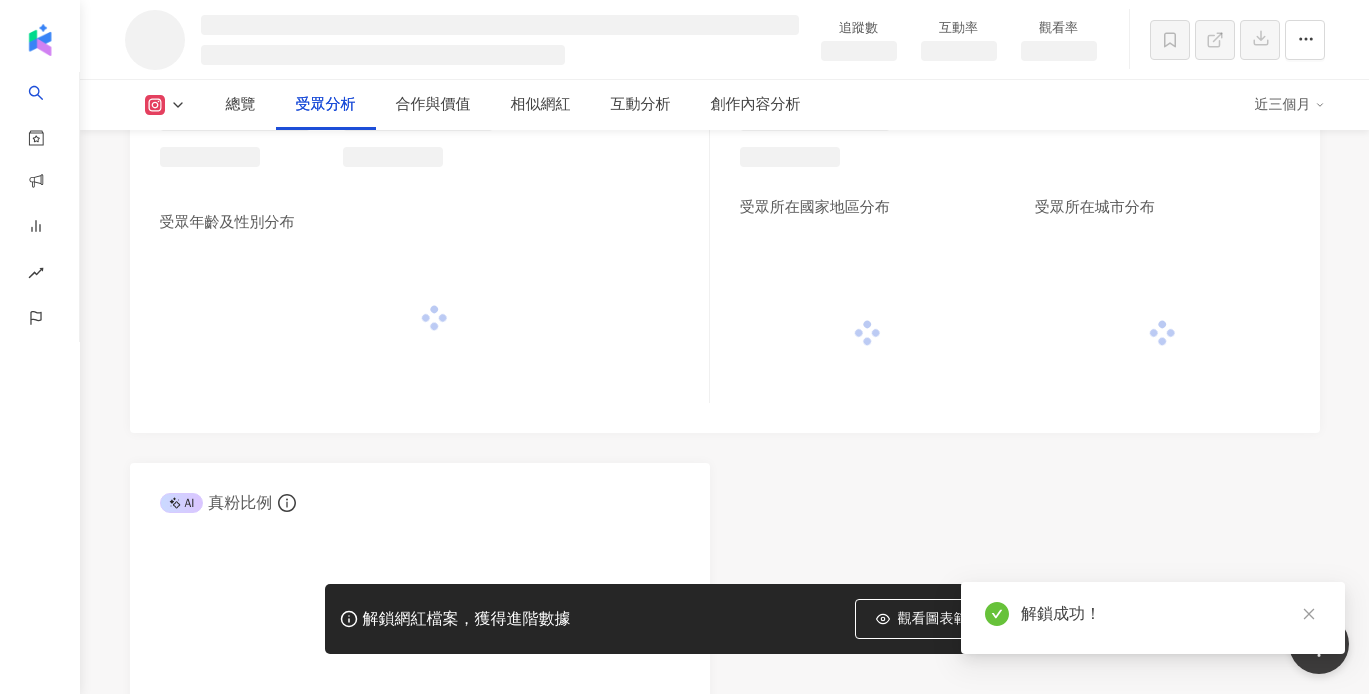 scroll, scrollTop: 1648, scrollLeft: 0, axis: vertical 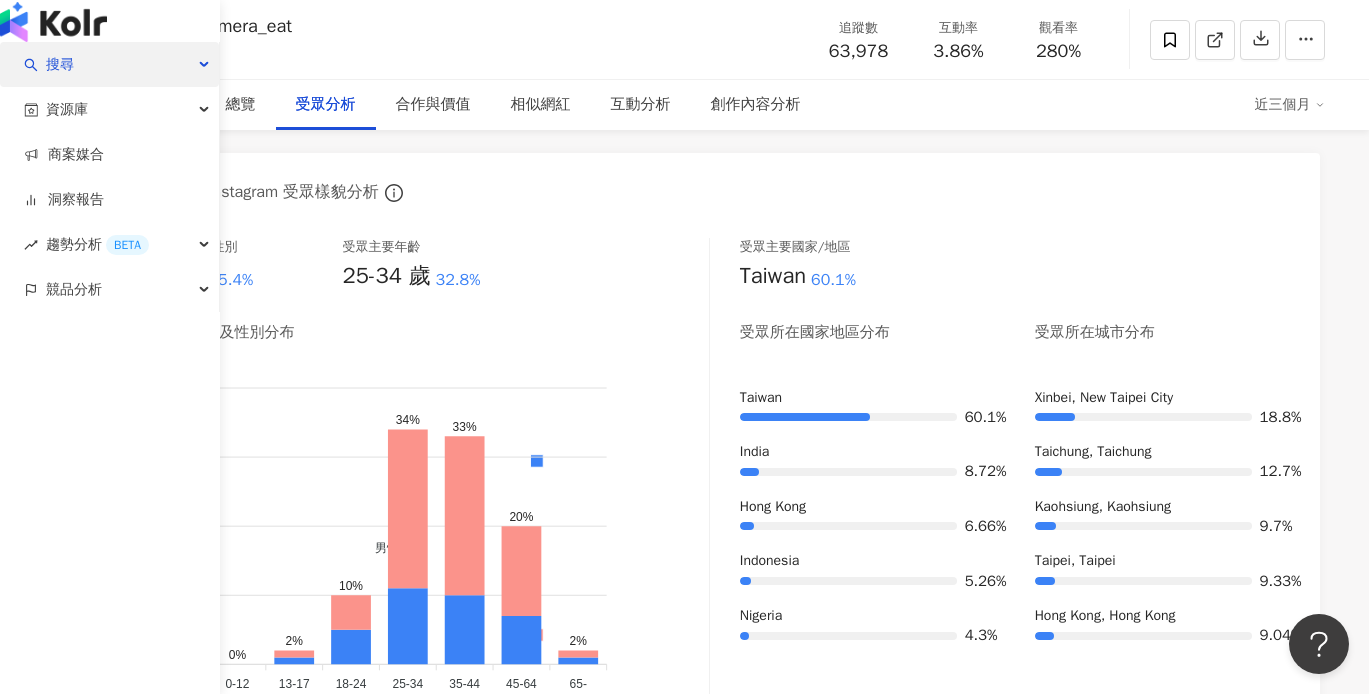 click on "搜尋" at bounding box center (109, 64) 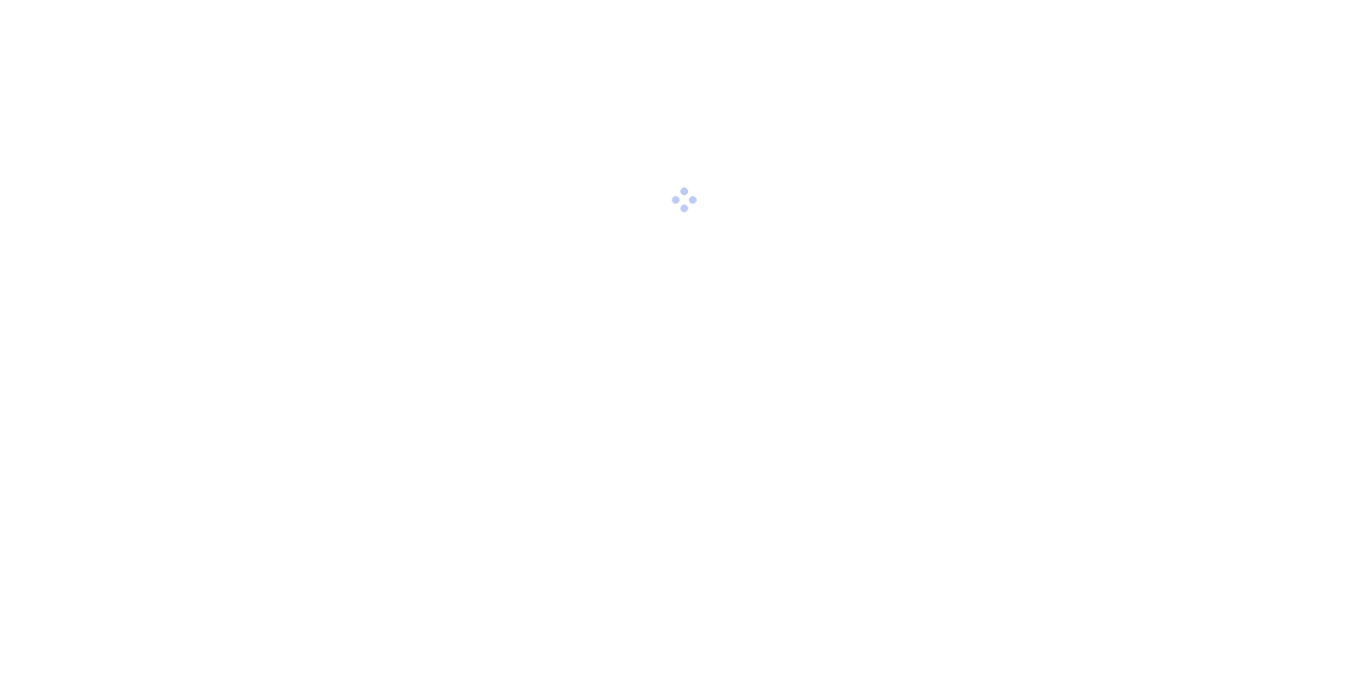 scroll, scrollTop: 0, scrollLeft: 0, axis: both 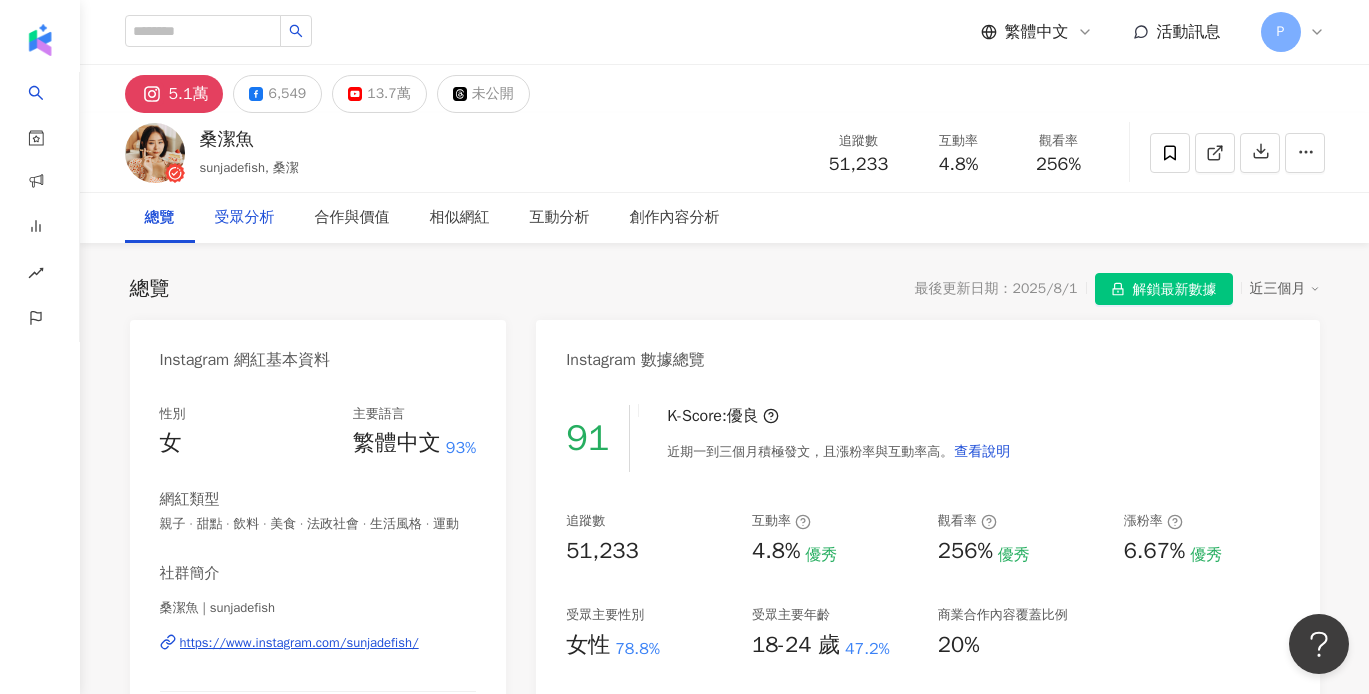 click on "受眾分析" at bounding box center [245, 218] 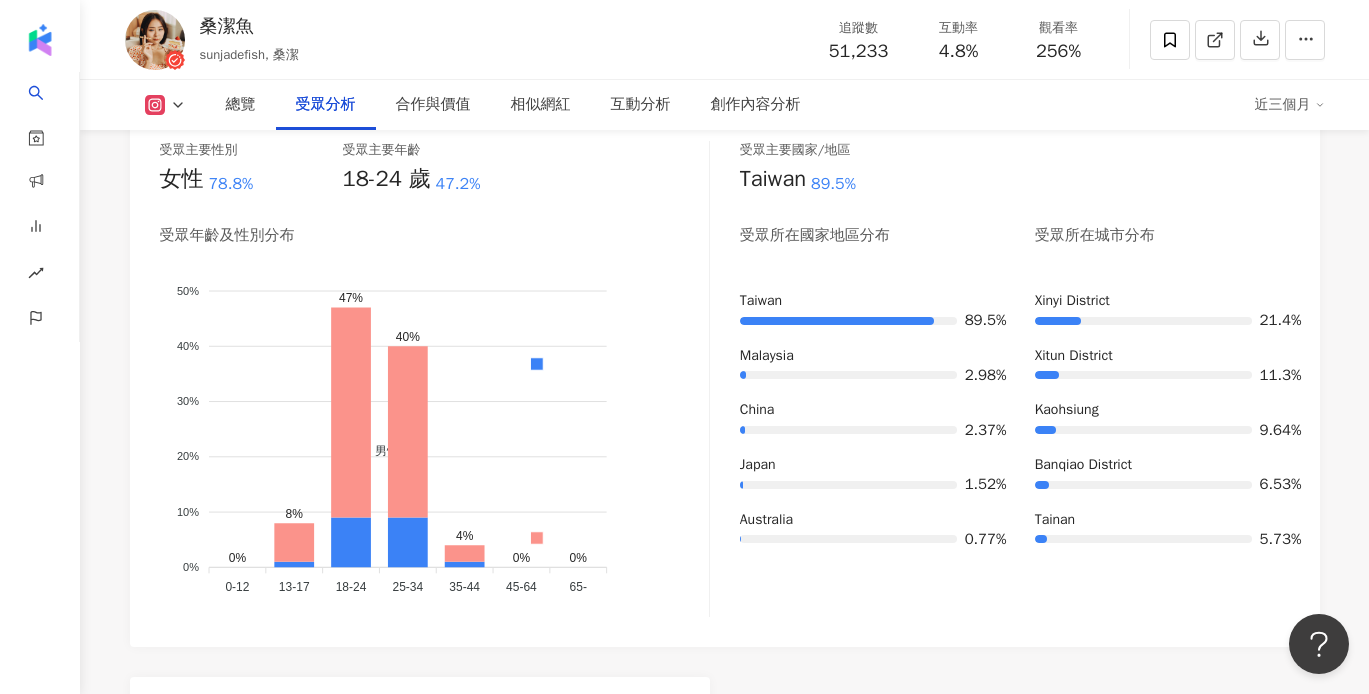 scroll, scrollTop: 1832, scrollLeft: 0, axis: vertical 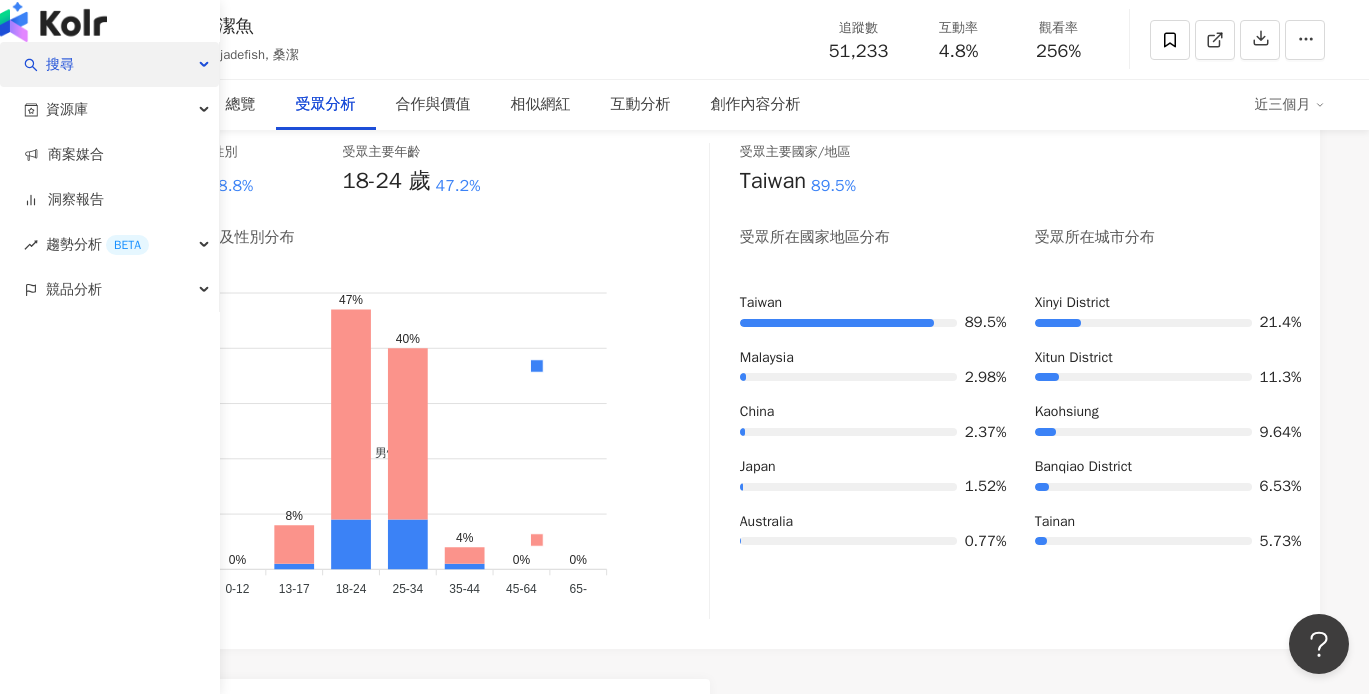 click on "搜尋" at bounding box center [60, 64] 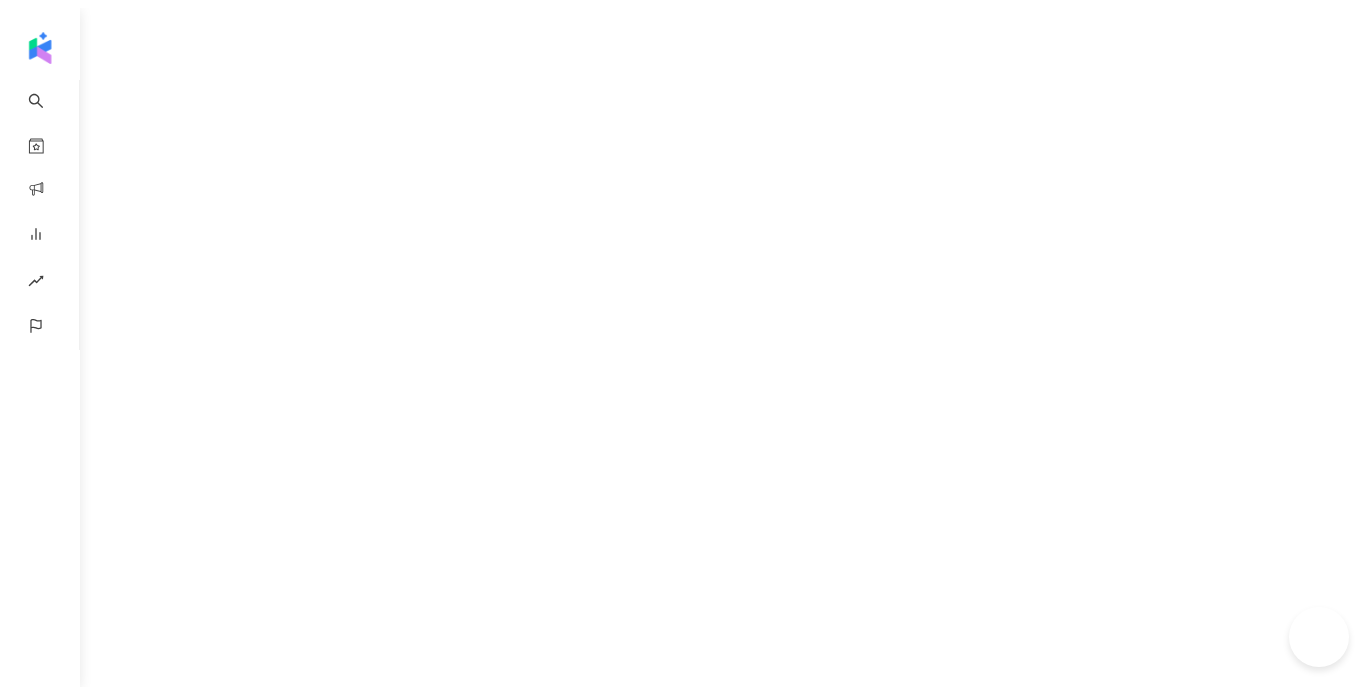 scroll, scrollTop: 0, scrollLeft: 0, axis: both 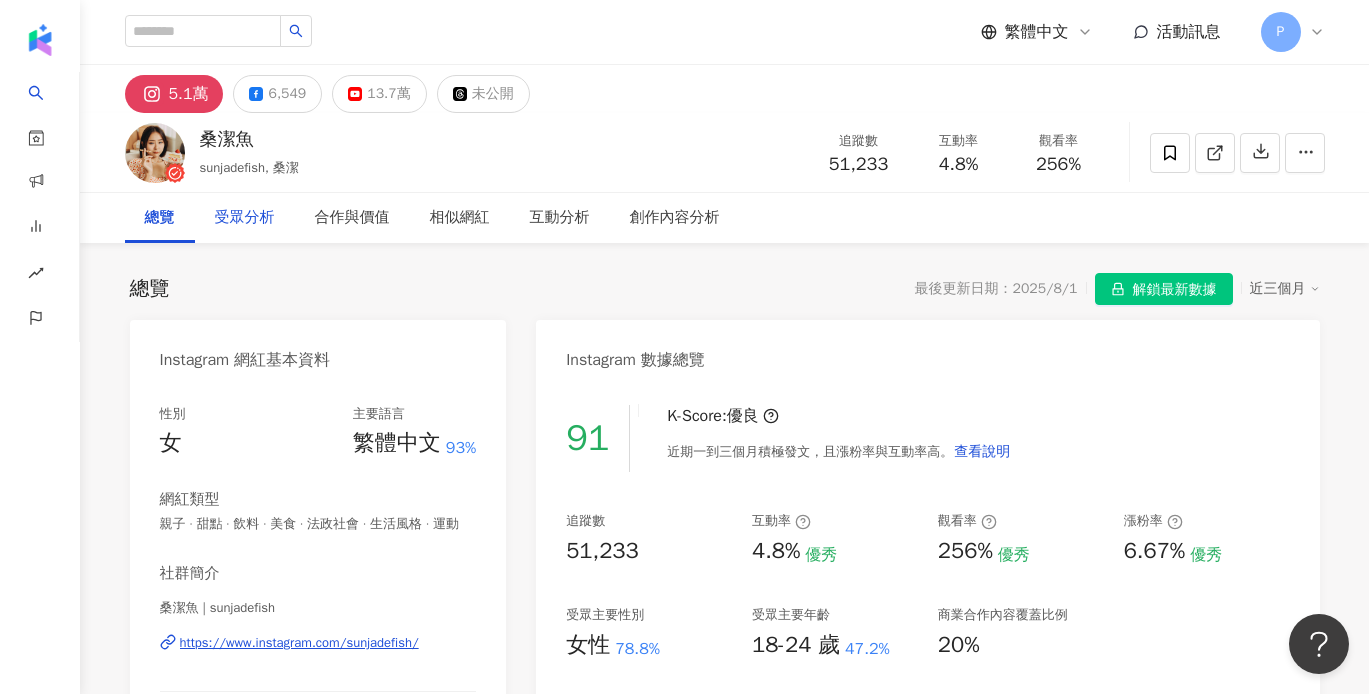 click on "受眾分析" at bounding box center (245, 218) 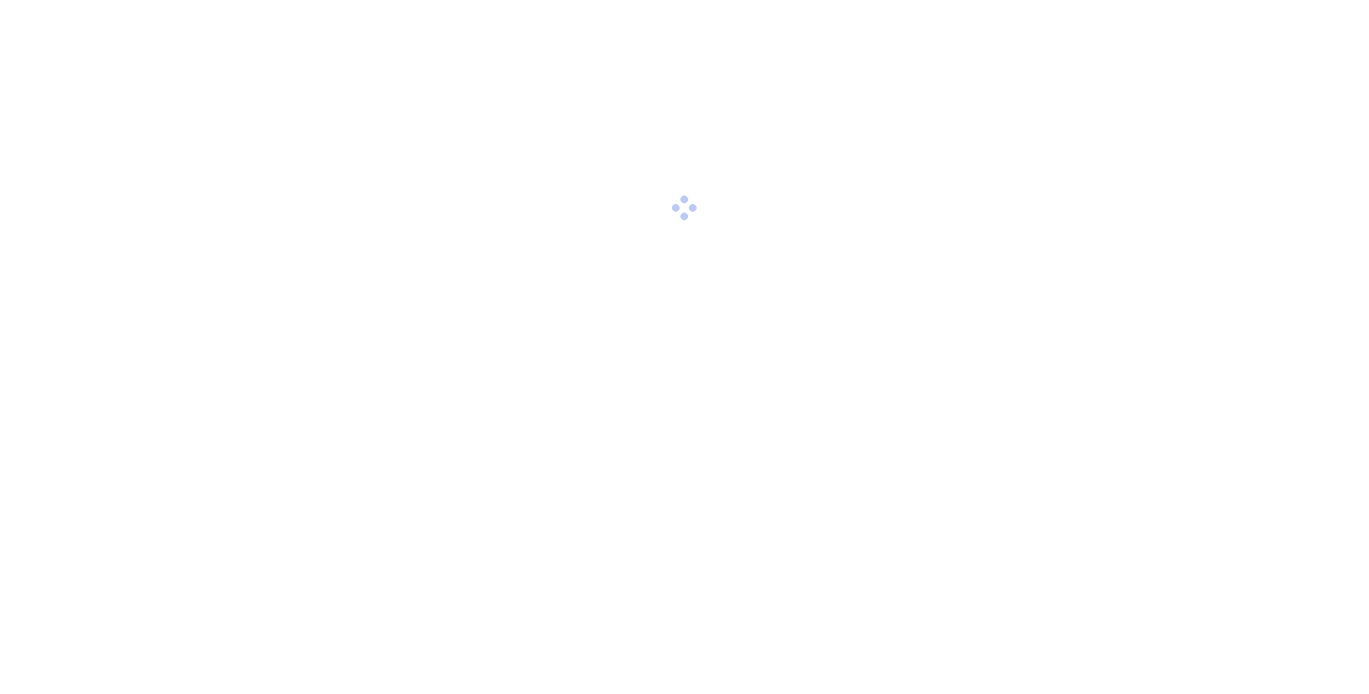 scroll, scrollTop: 0, scrollLeft: 0, axis: both 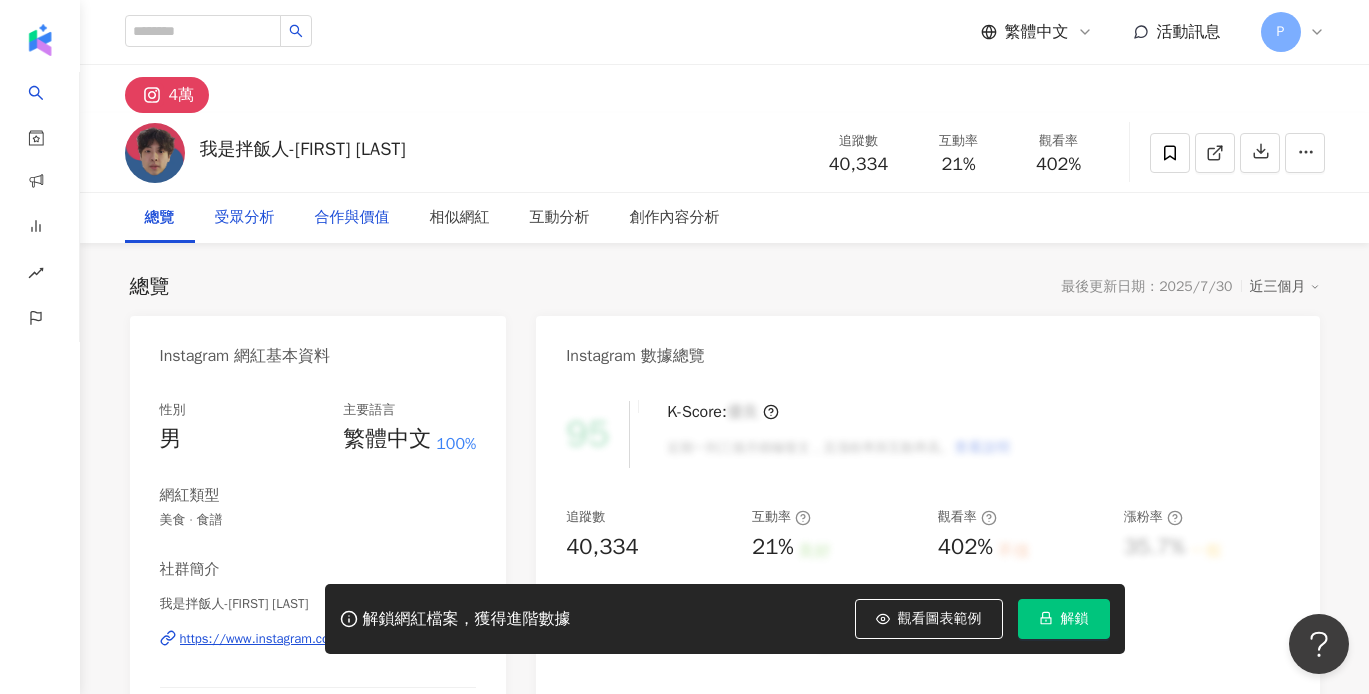 click on "受眾分析" at bounding box center (245, 218) 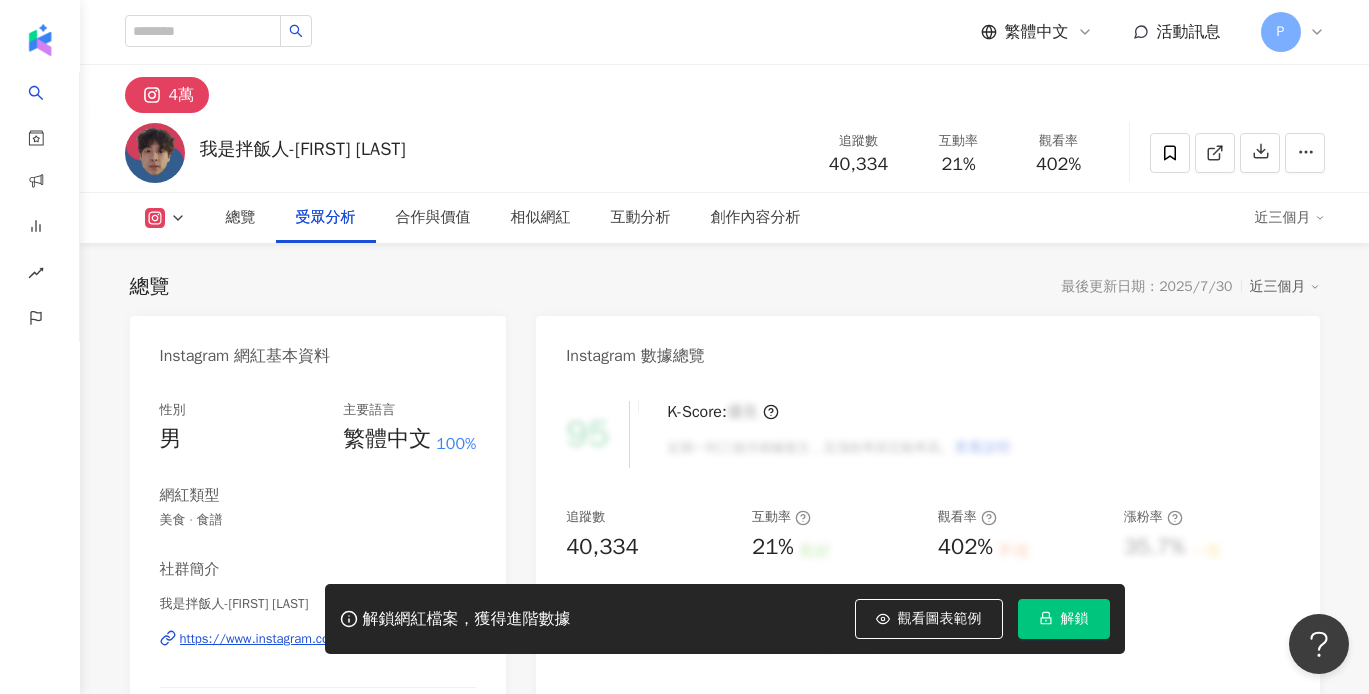 scroll, scrollTop: 1708, scrollLeft: 0, axis: vertical 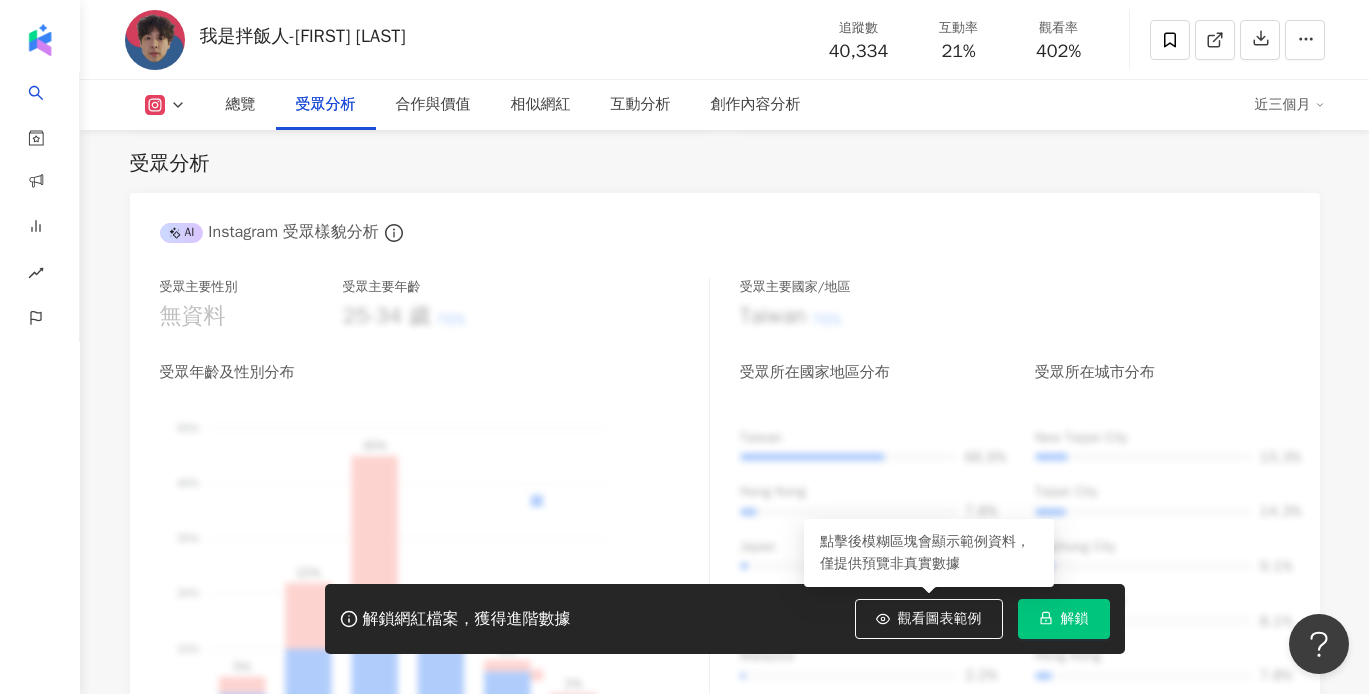 click on "解鎖" at bounding box center [1075, 619] 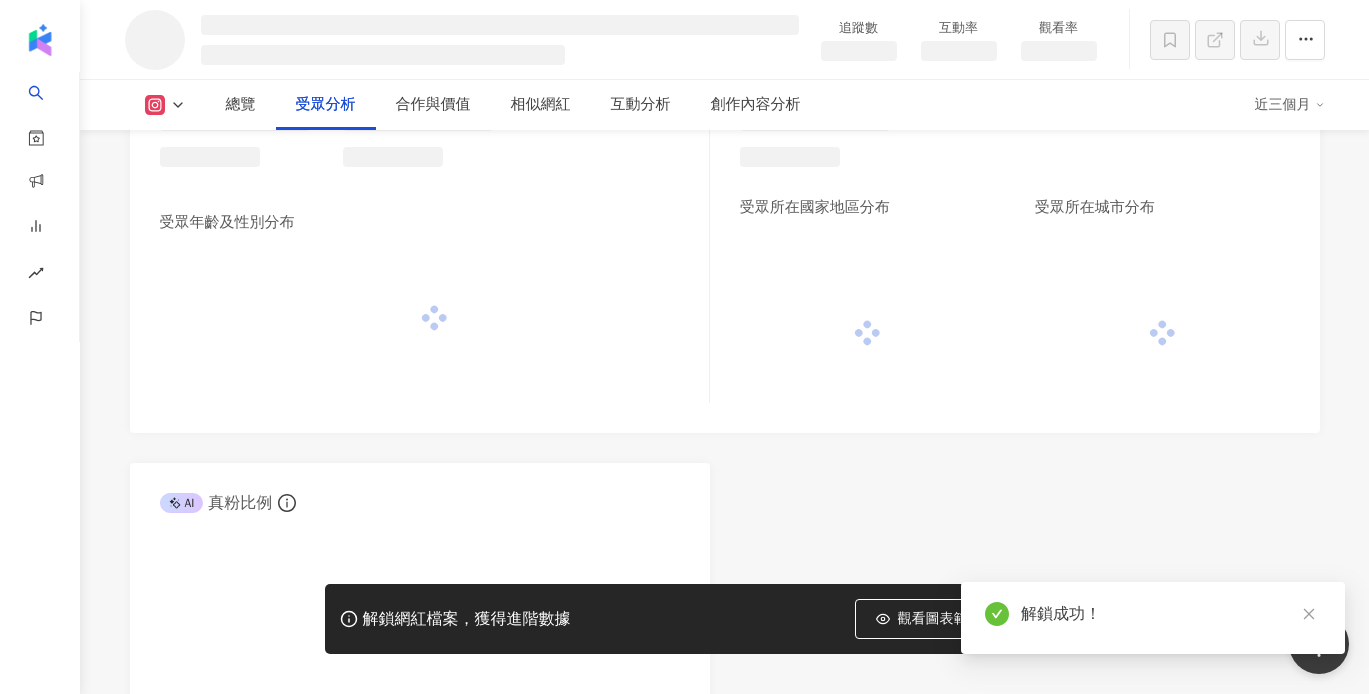 scroll, scrollTop: 1648, scrollLeft: 0, axis: vertical 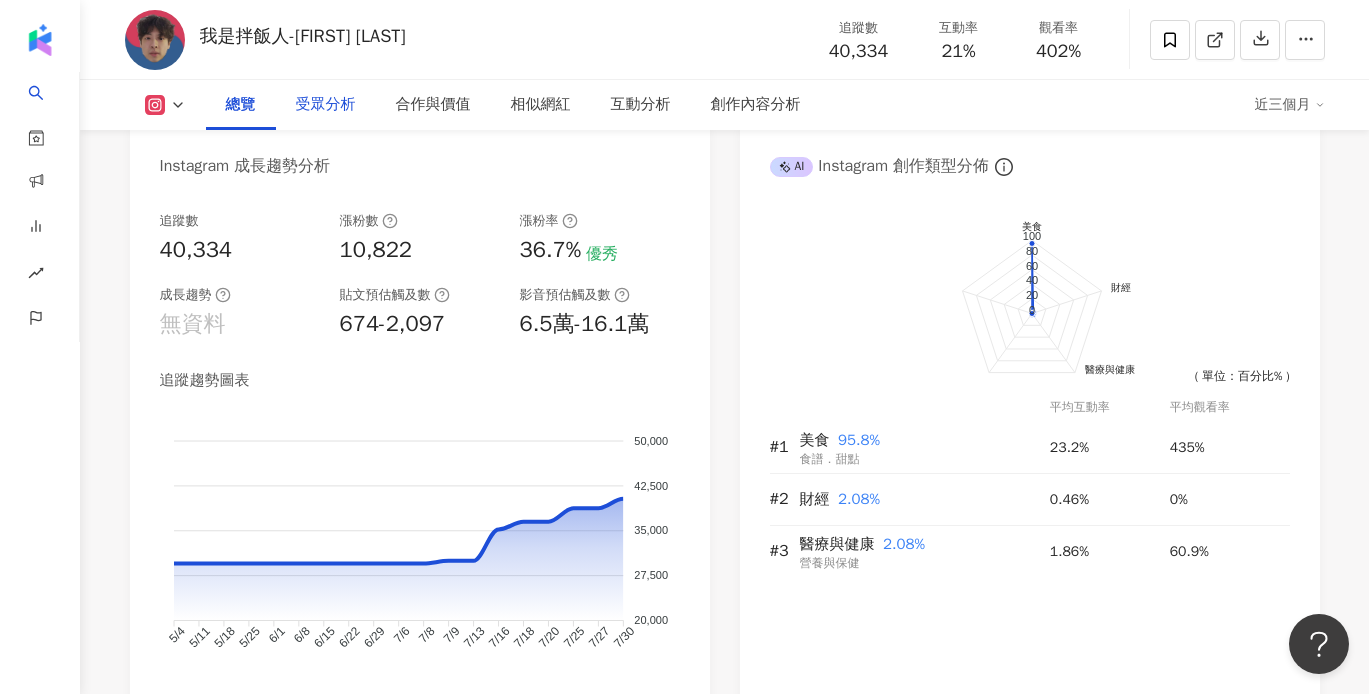 click on "受眾分析" at bounding box center (326, 105) 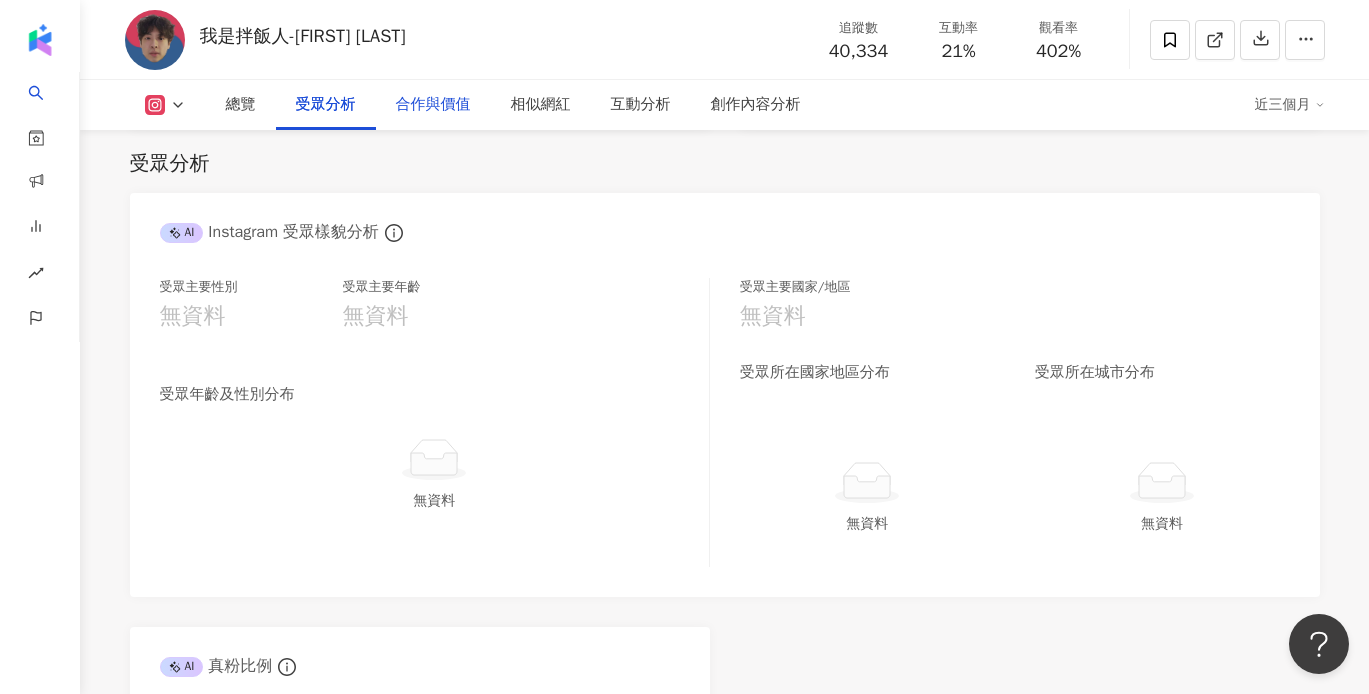 click on "合作與價值" at bounding box center (433, 105) 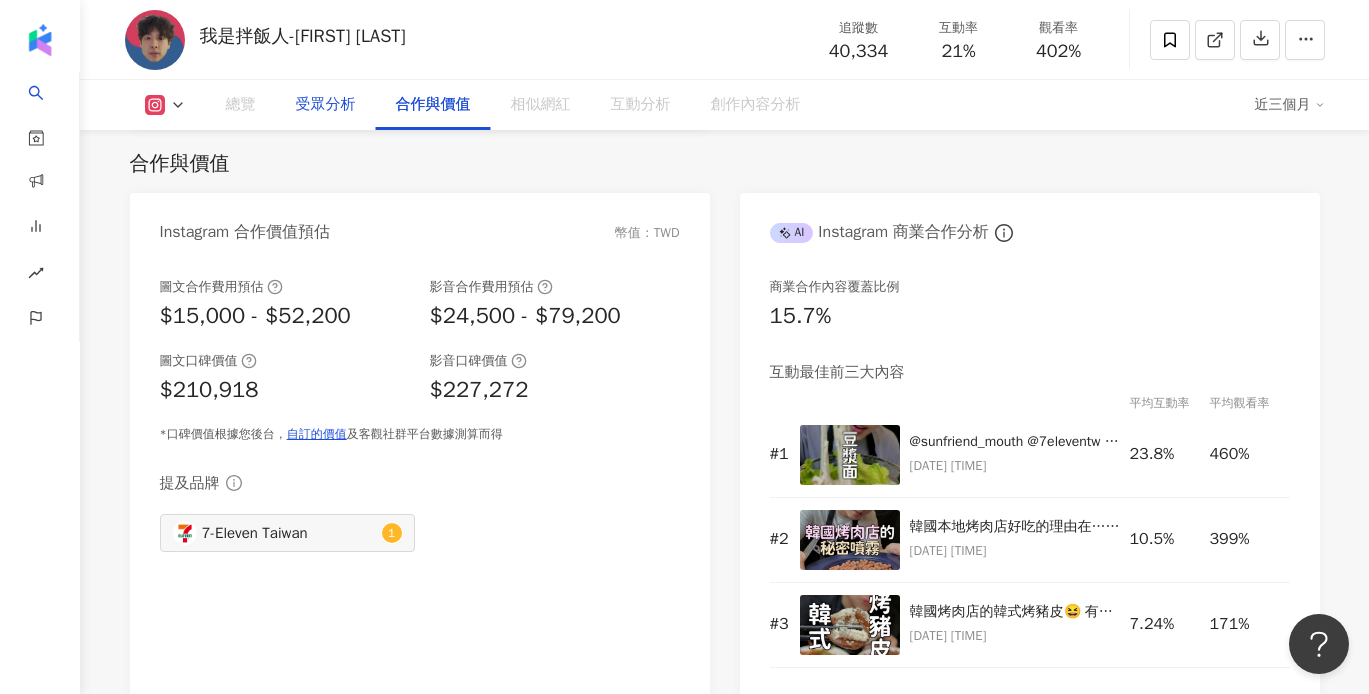 click on "受眾分析" at bounding box center (326, 105) 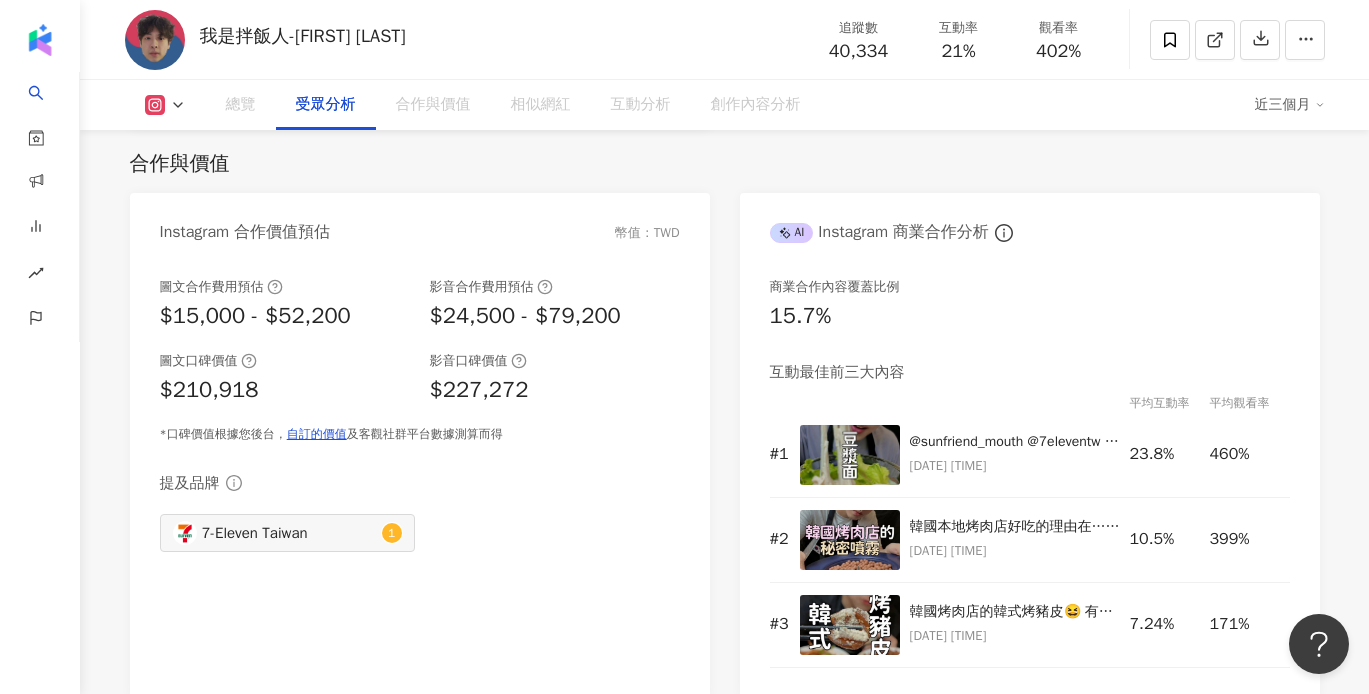 scroll, scrollTop: 1708, scrollLeft: 0, axis: vertical 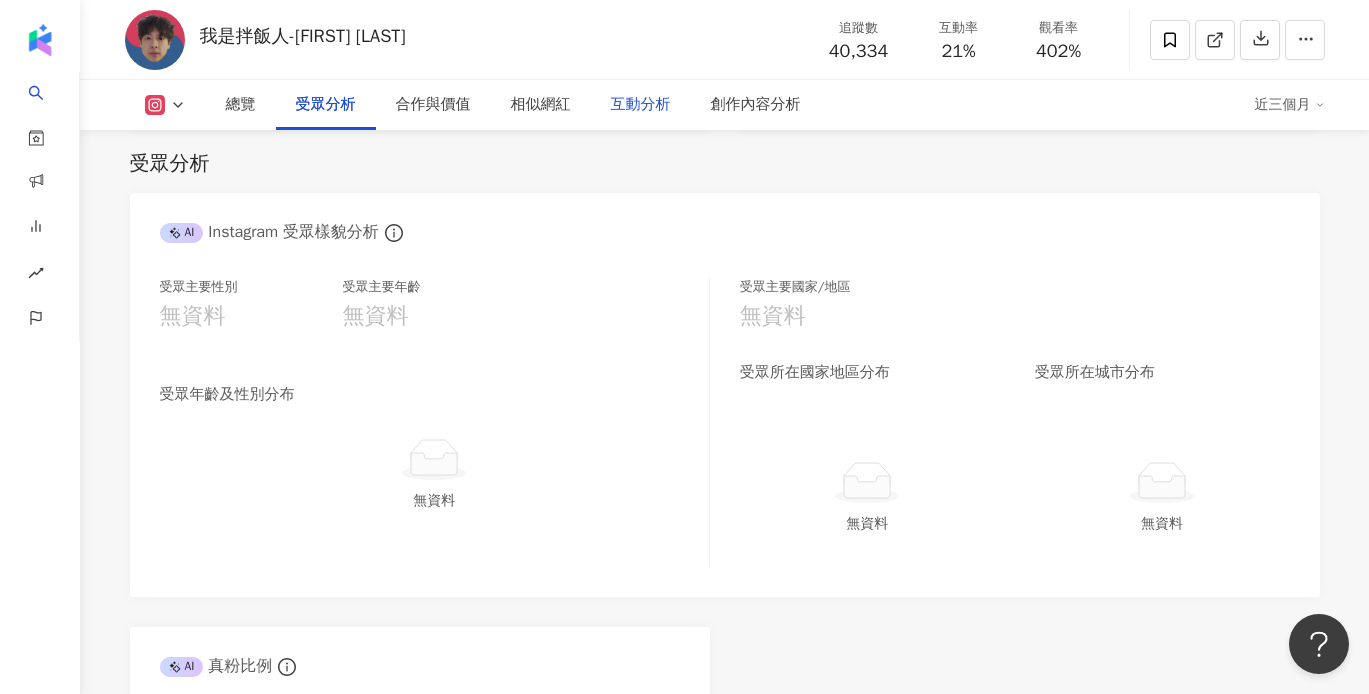 click on "互動分析" at bounding box center [641, 105] 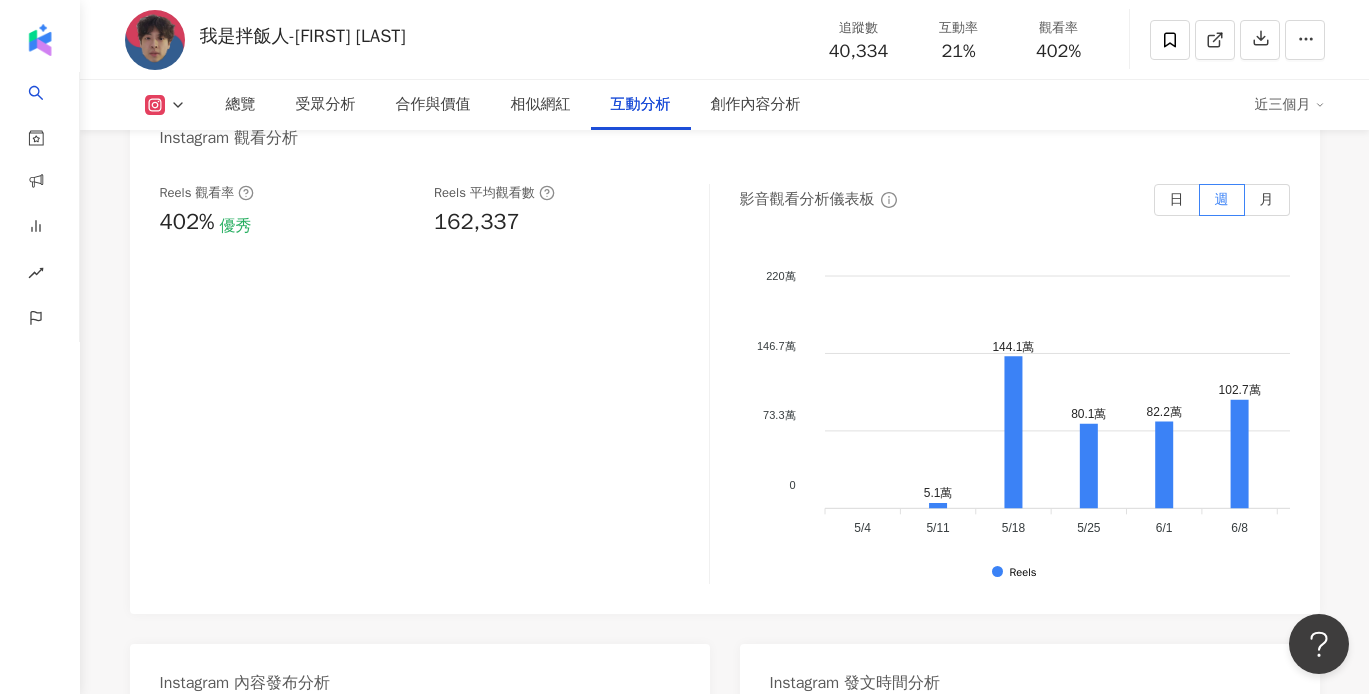 scroll, scrollTop: 4221, scrollLeft: 0, axis: vertical 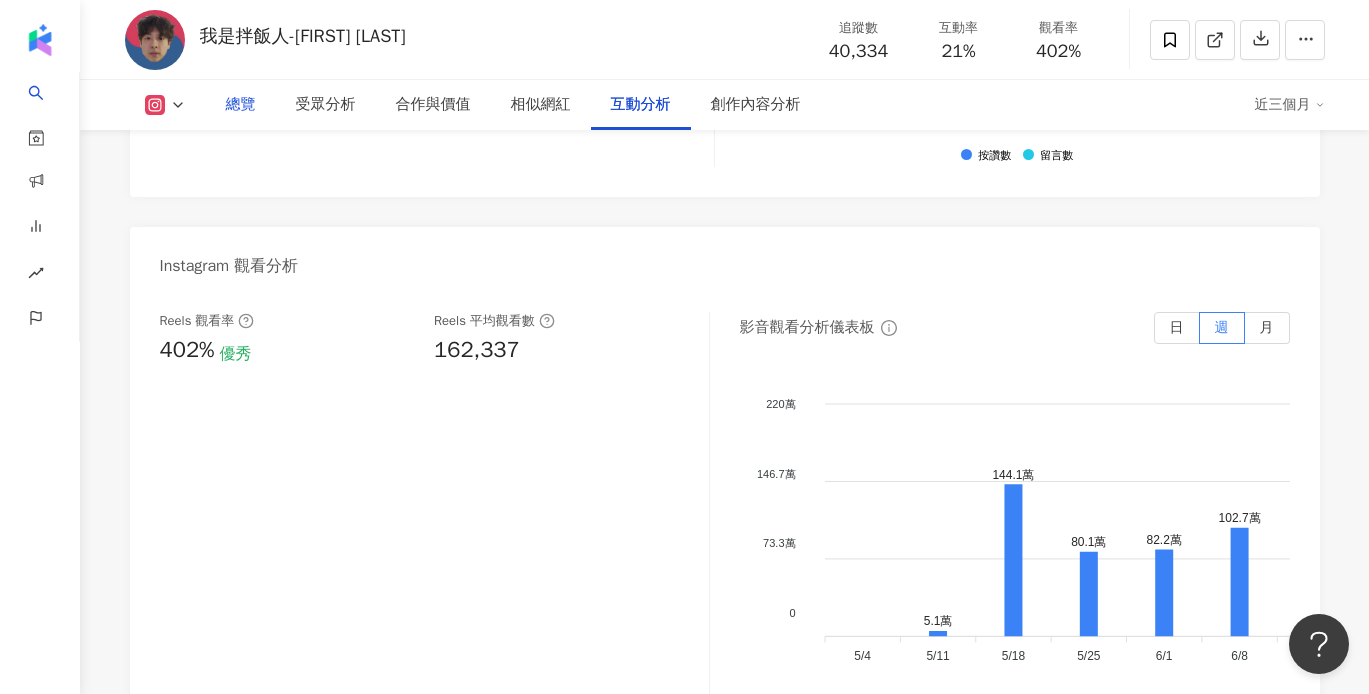 click on "總覽" at bounding box center (241, 105) 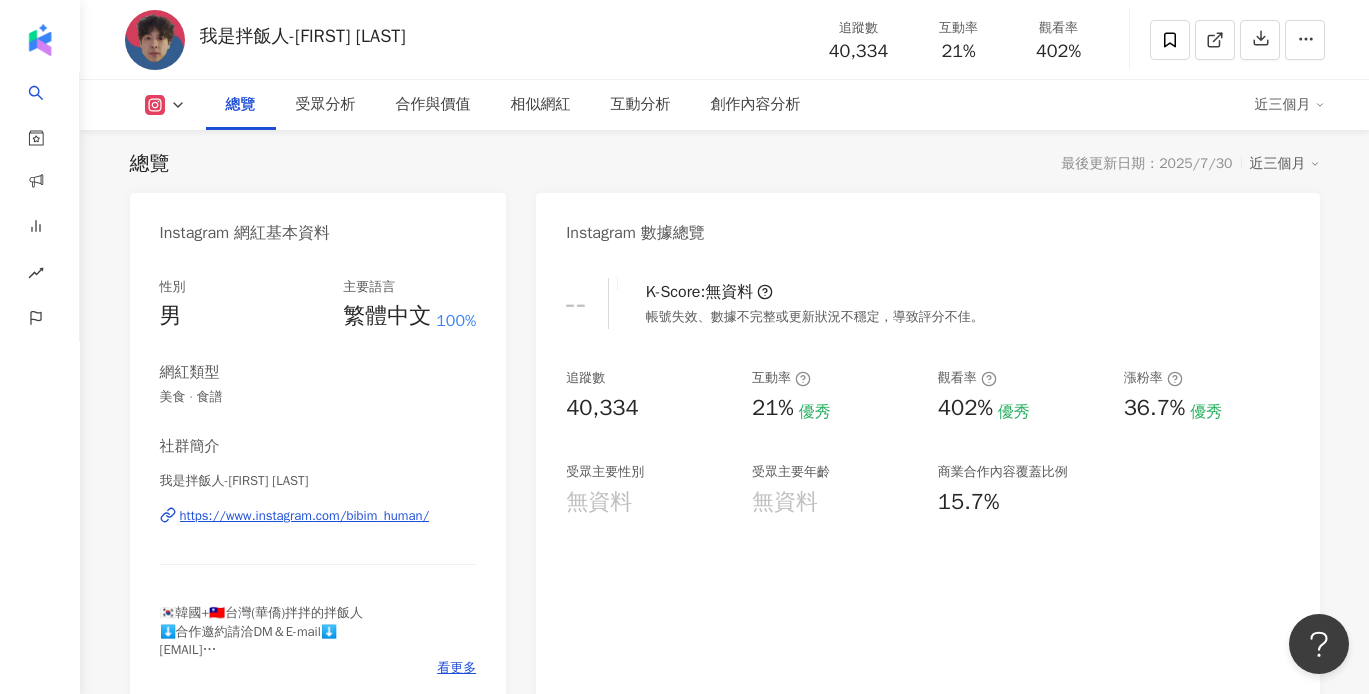click on "https://www.instagram.com/bibim_human/" at bounding box center (305, 516) 